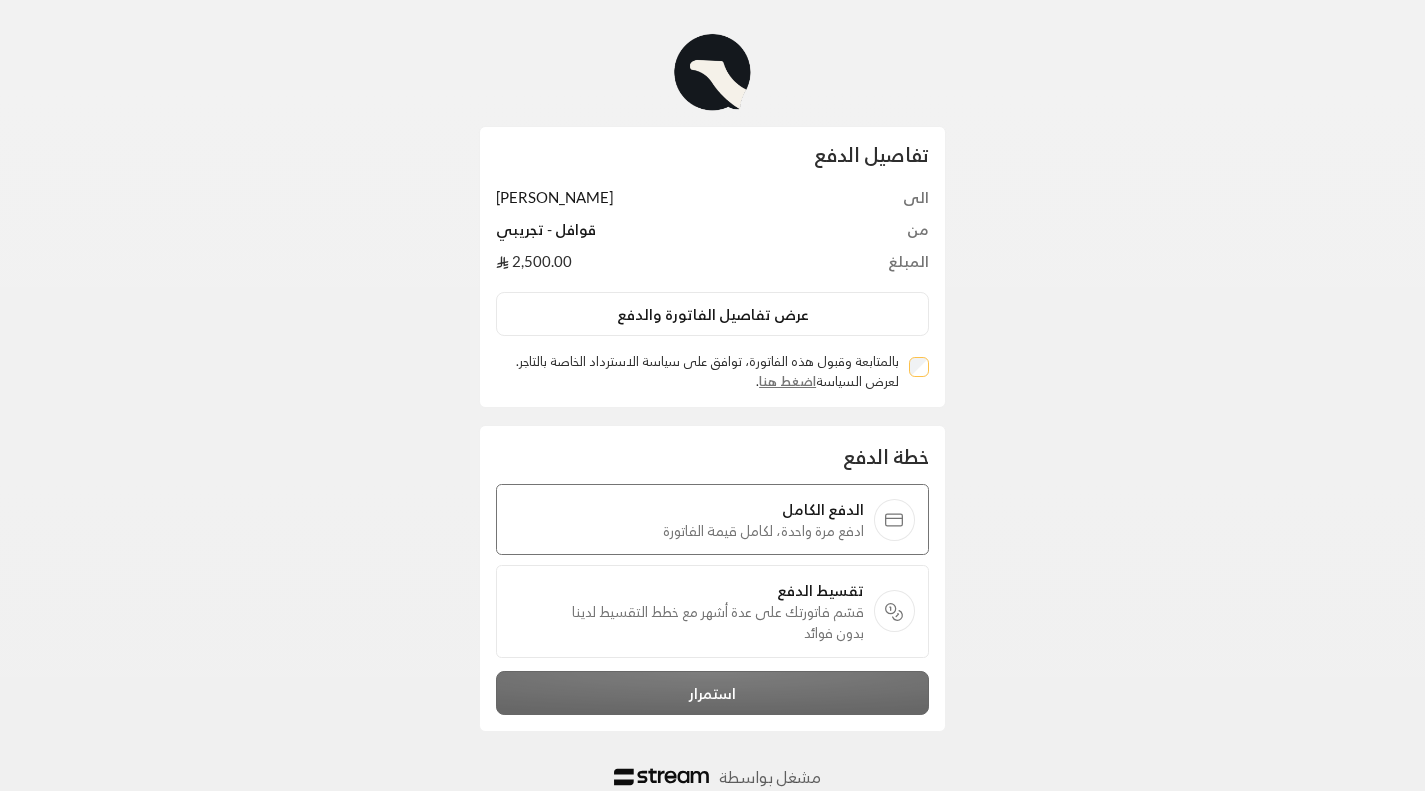 scroll, scrollTop: 0, scrollLeft: 0, axis: both 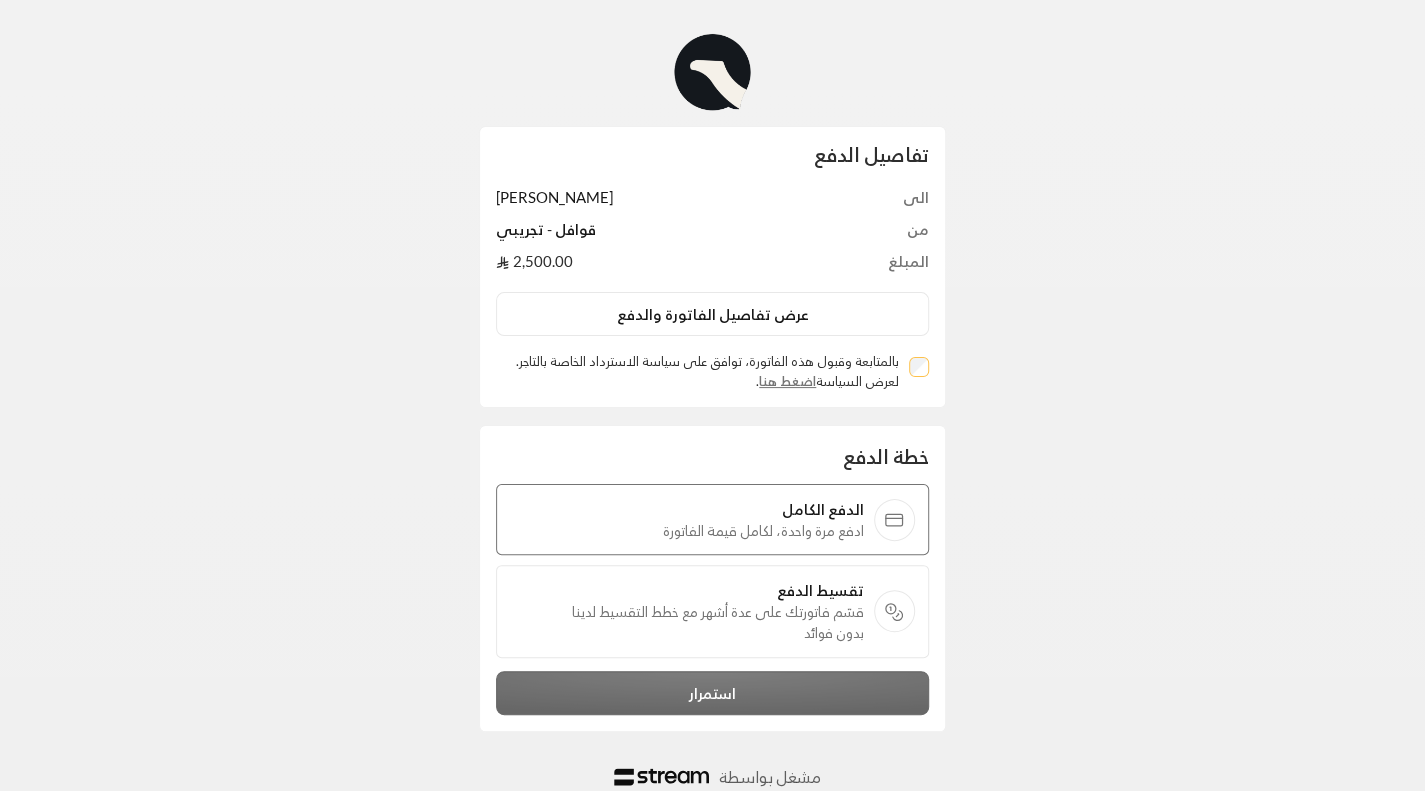 click on "تفاصيل الدفع الى [PERSON_NAME] من قوافل - تجريبي المبلغ 2,500.00   عرض تفاصيل الفاتورة والدفع بالمتابعة وقبول هذه الفاتورة، توافق على سياسة الاسترداد الخاصة بالتاجر. لعرض السياسة  اضغط هنا . خطة الدفع الدفع الكامل ادفع مرة واحدة، لكامل قيمة الفاتورة تقسيط الدفع قسّم فاتورتك على عدة أشهر مع خطط التقسيط لدينا بدون فوائد استمرار مشغل بواسطة الخصوصية الشروط English" at bounding box center [712, 436] 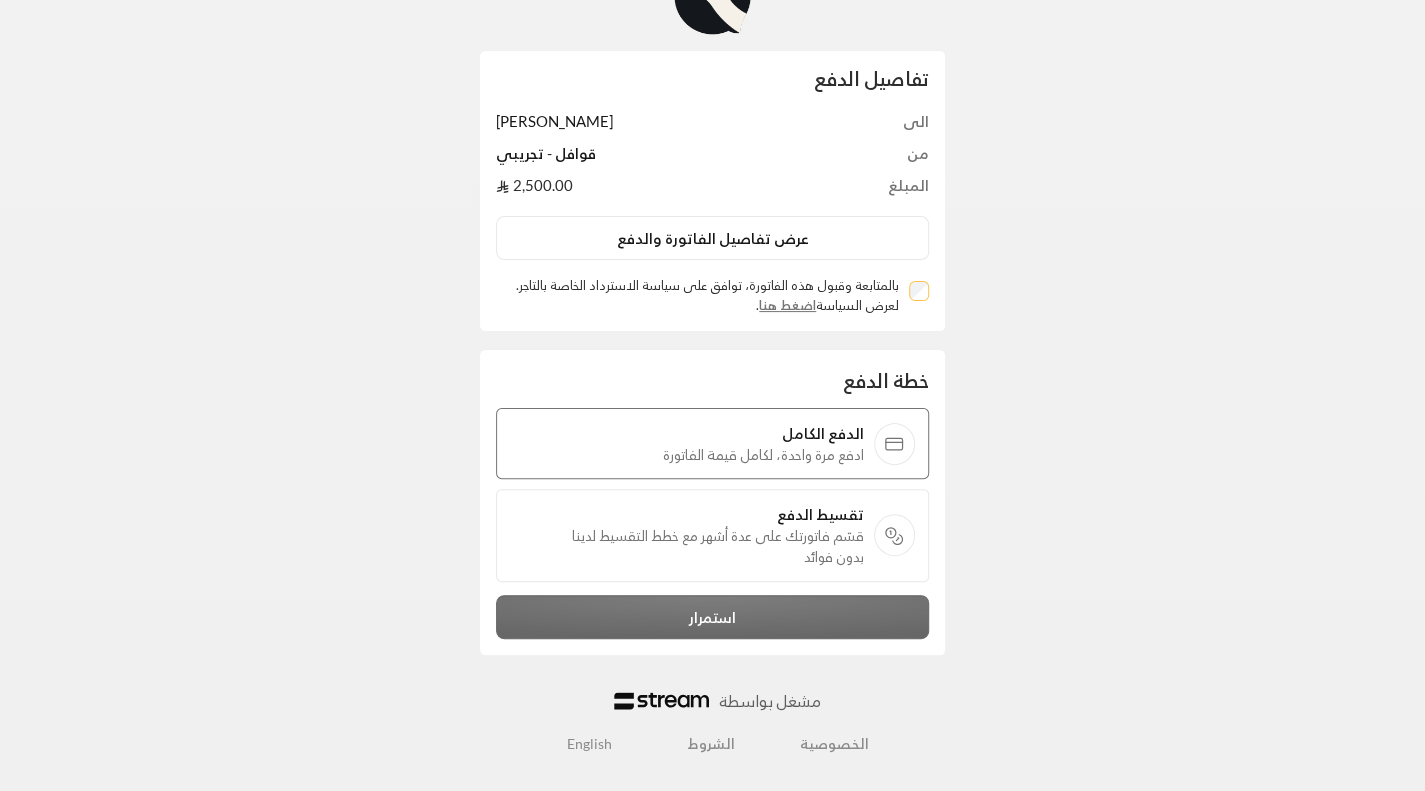 scroll, scrollTop: 0, scrollLeft: 0, axis: both 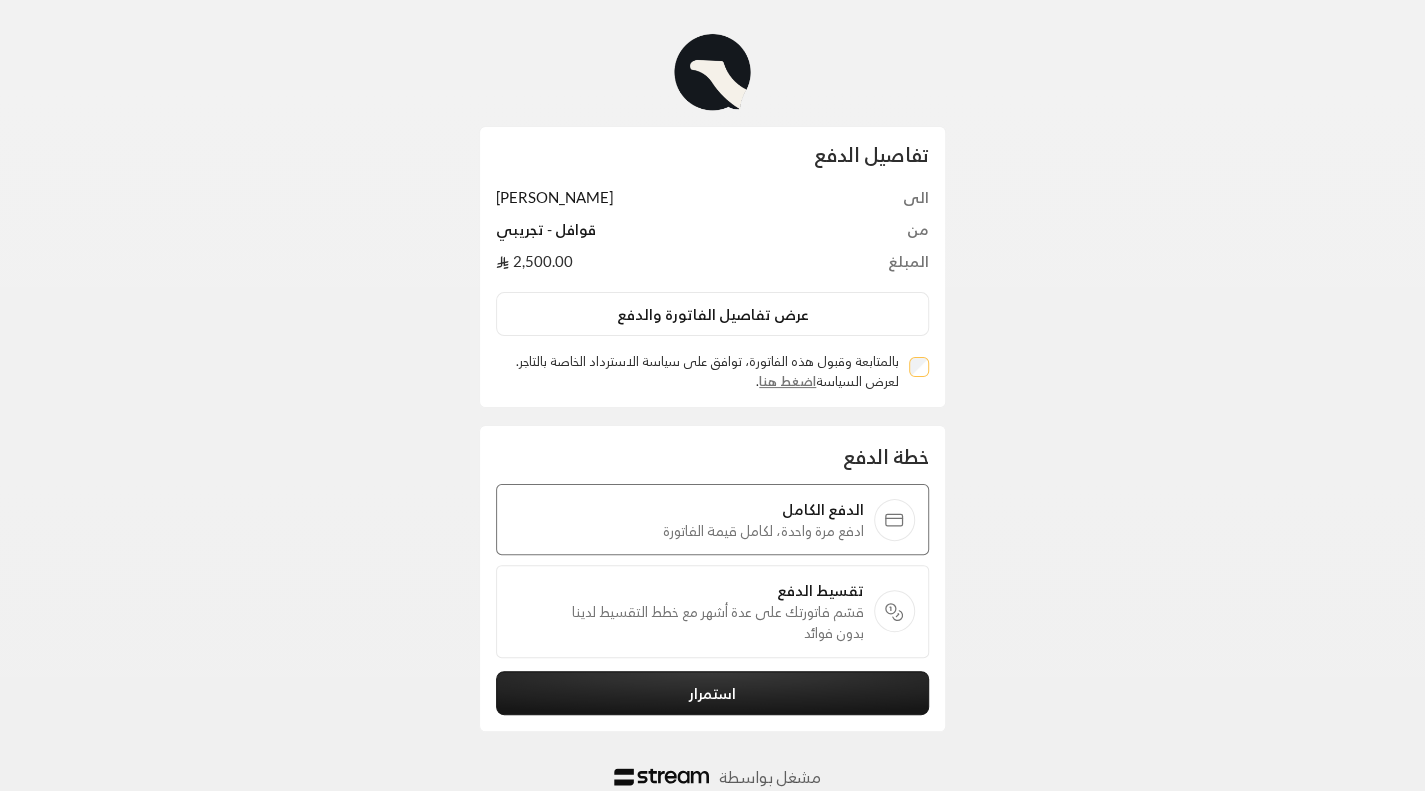 click on "عرض تفاصيل الفاتورة والدفع" at bounding box center (712, 314) 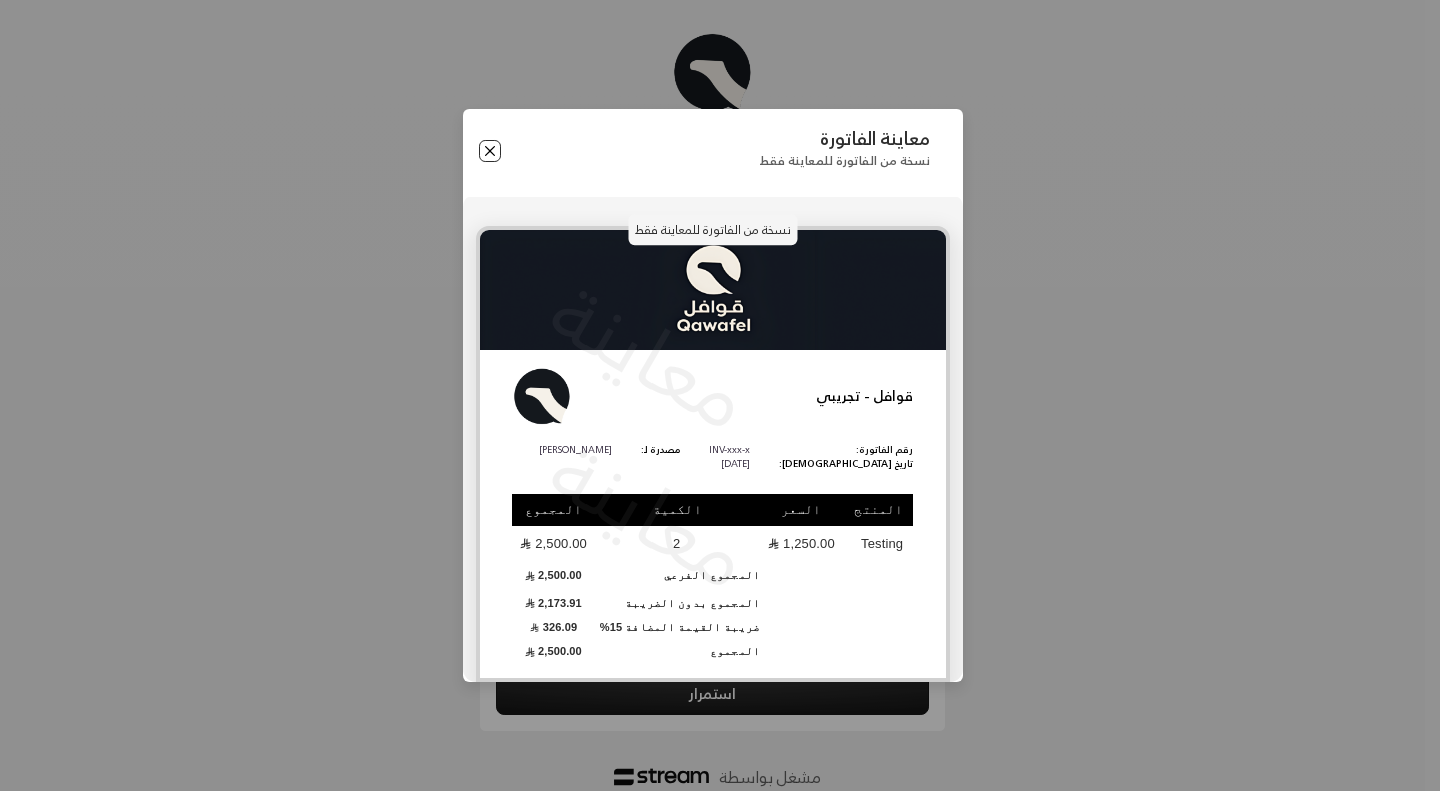 click at bounding box center (490, 151) 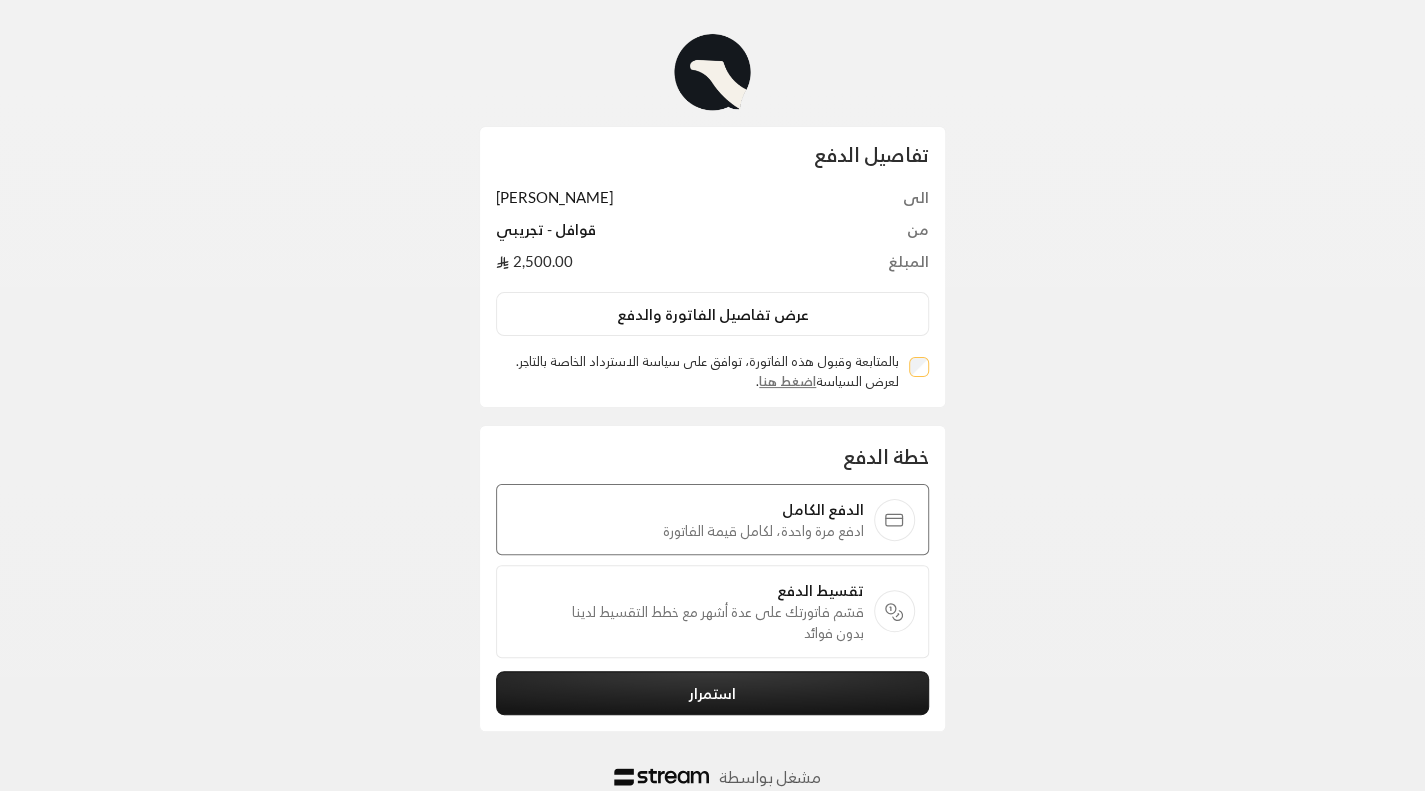 click at bounding box center (713, 73) 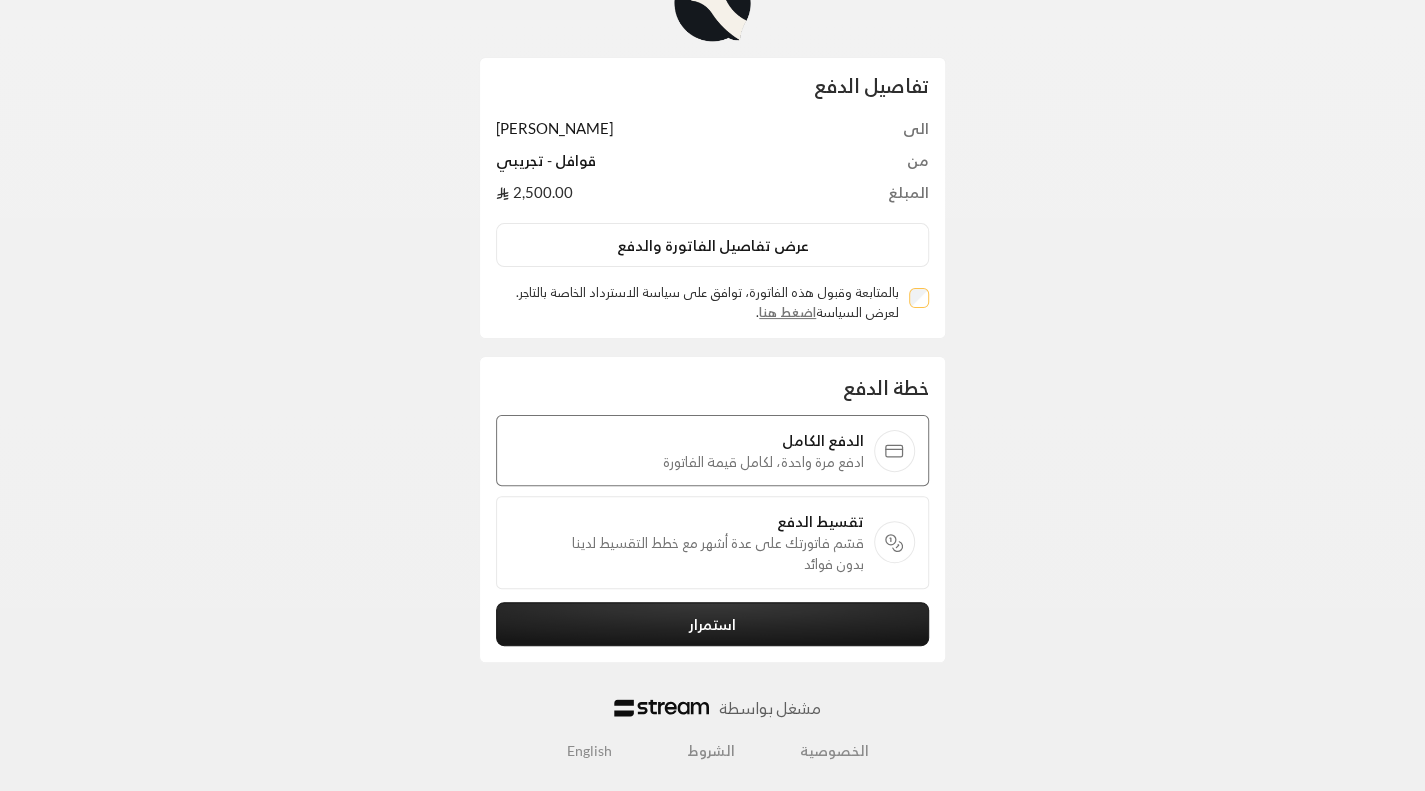 scroll, scrollTop: 0, scrollLeft: 0, axis: both 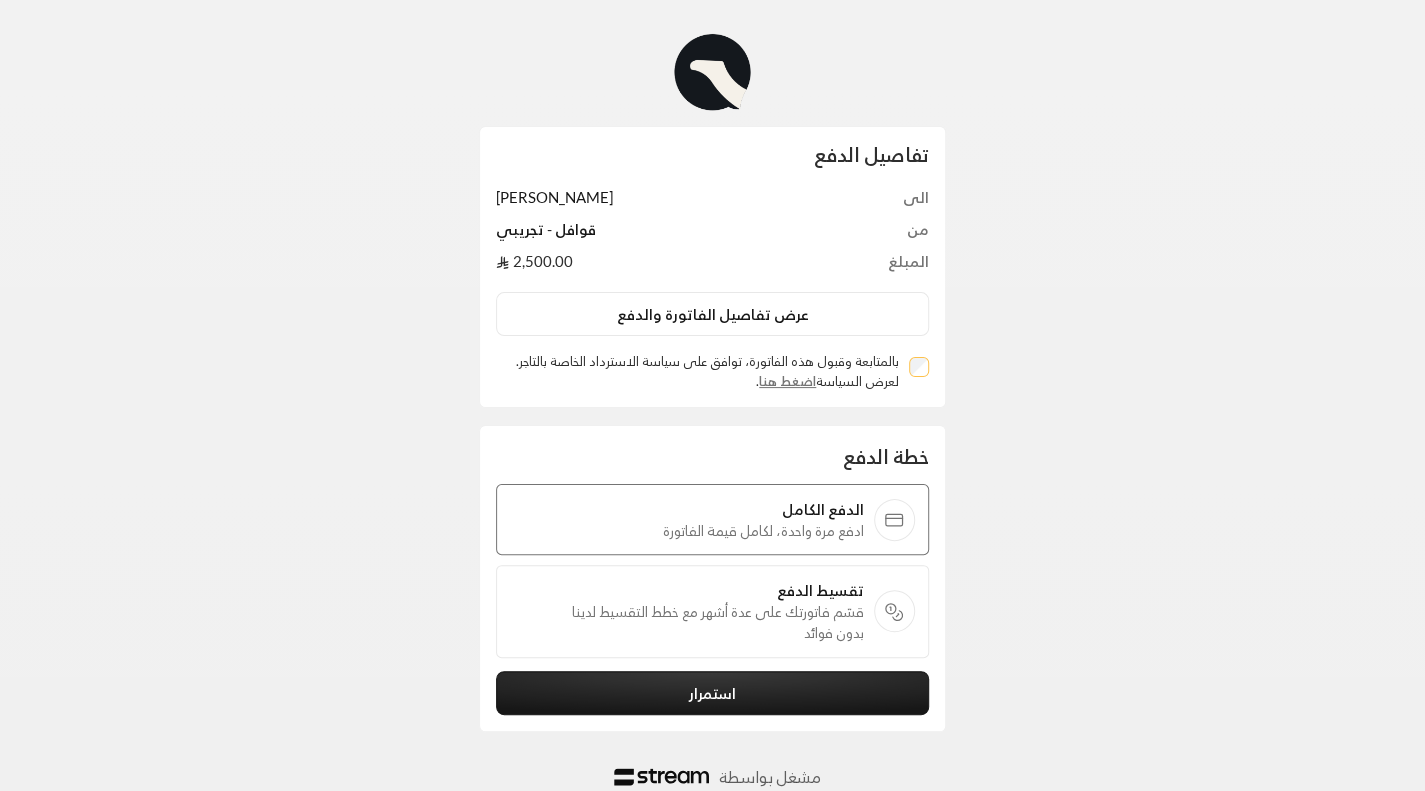 click on "عرض تفاصيل الفاتورة والدفع" at bounding box center (712, 314) 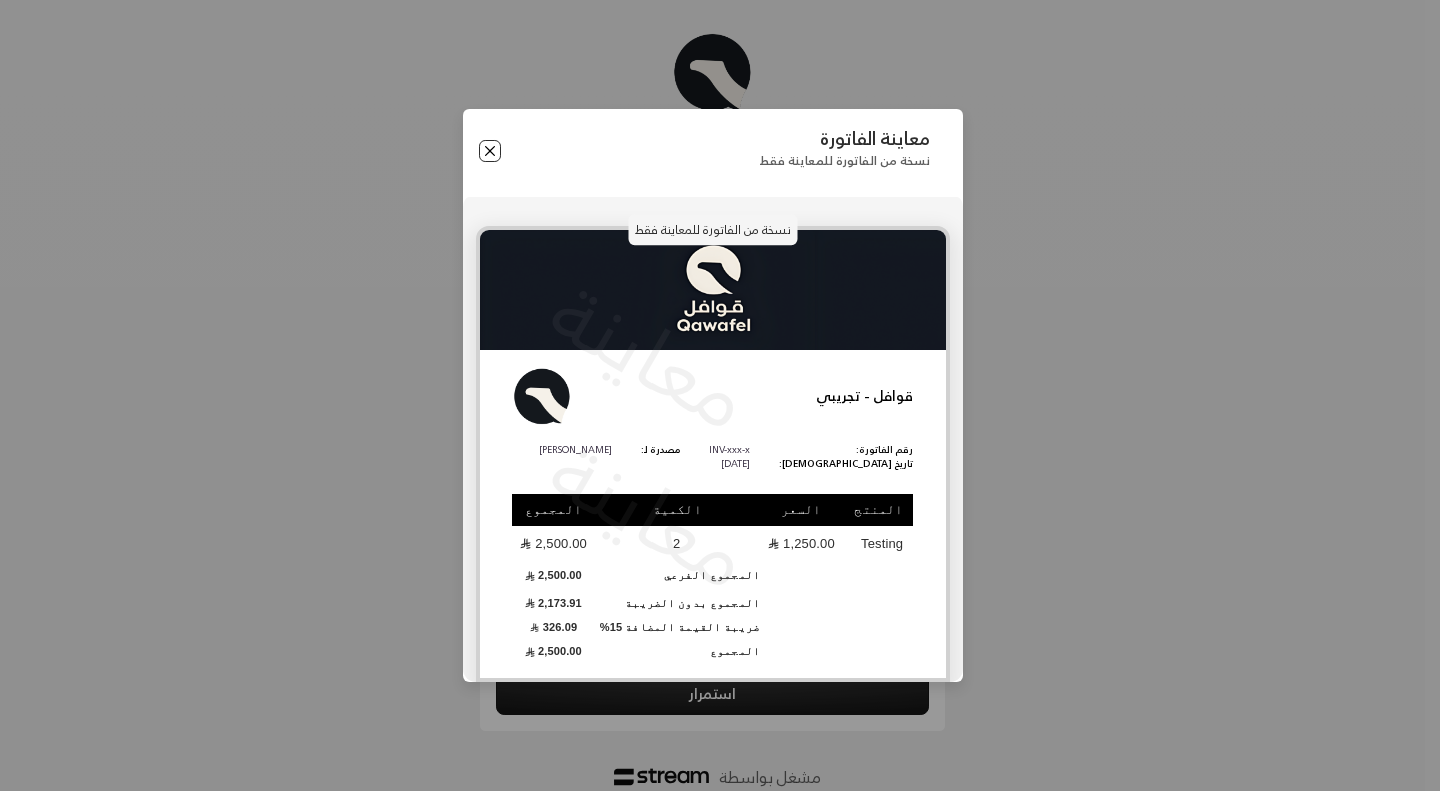 click at bounding box center [490, 151] 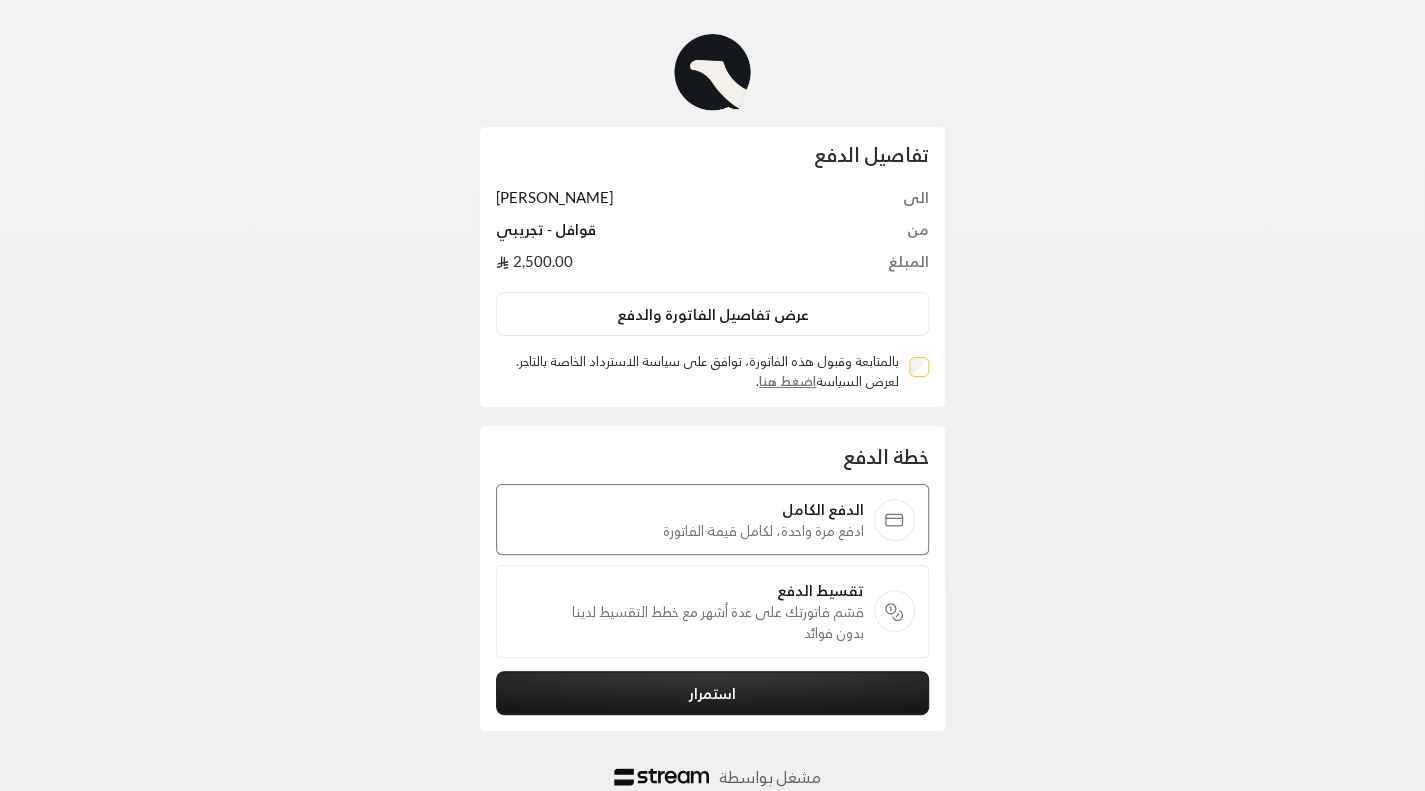 click on "قسّم فاتورتك على عدة أشهر مع خطط التقسيط لدينا بدون فوائد" at bounding box center (703, 623) 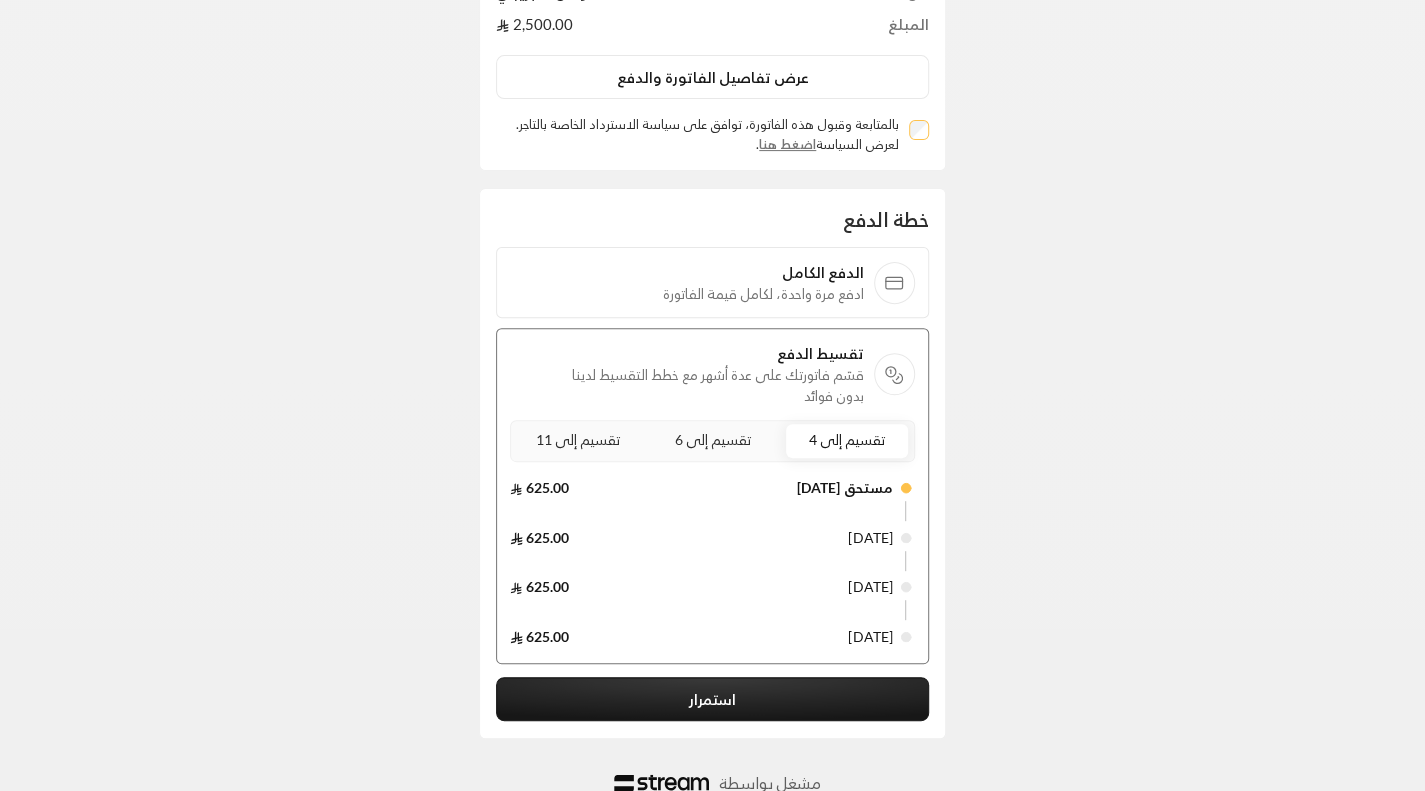 scroll, scrollTop: 318, scrollLeft: 0, axis: vertical 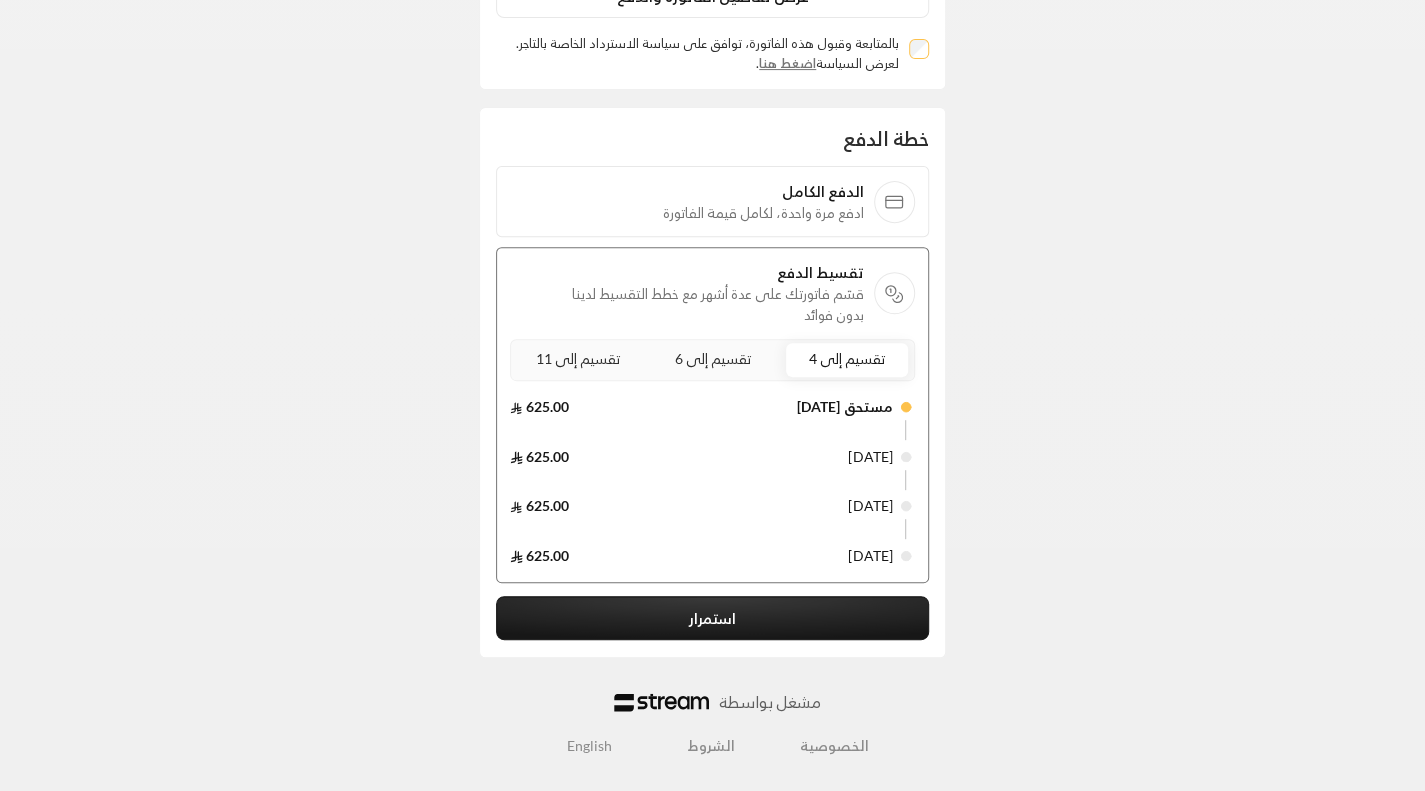 click on "تقسيم إلى 6" at bounding box center [713, 358] 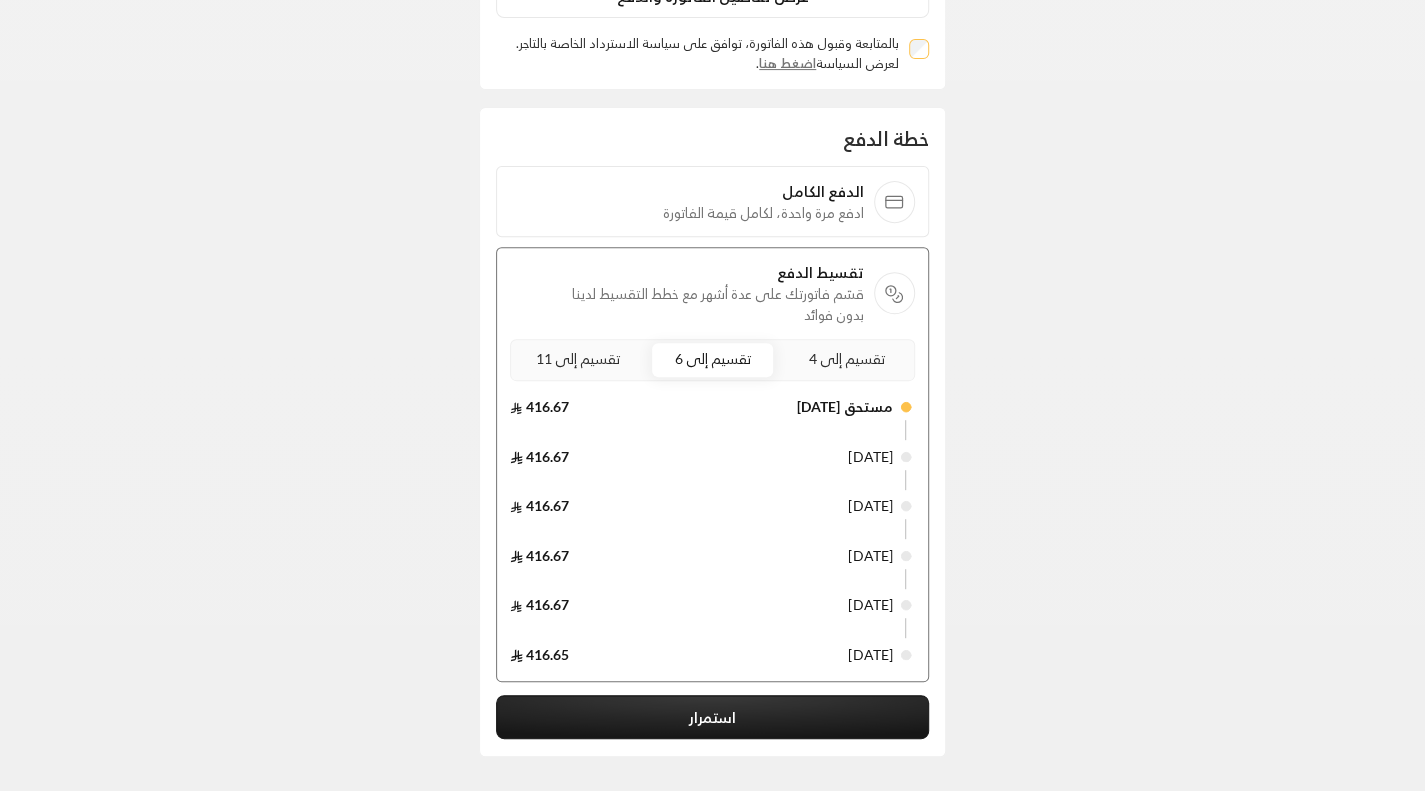 click on "تقسيم إلى 11" at bounding box center (578, 358) 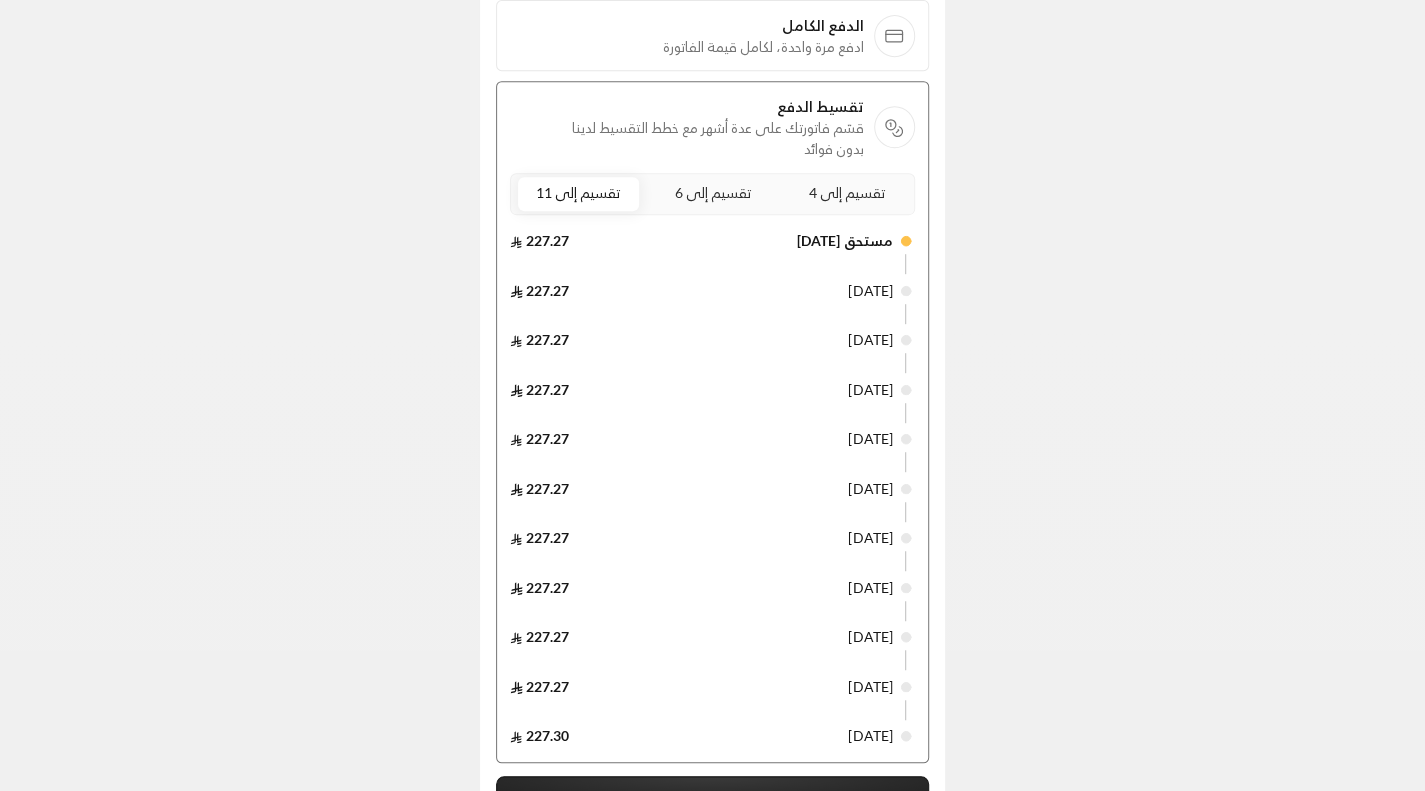 scroll, scrollTop: 452, scrollLeft: 0, axis: vertical 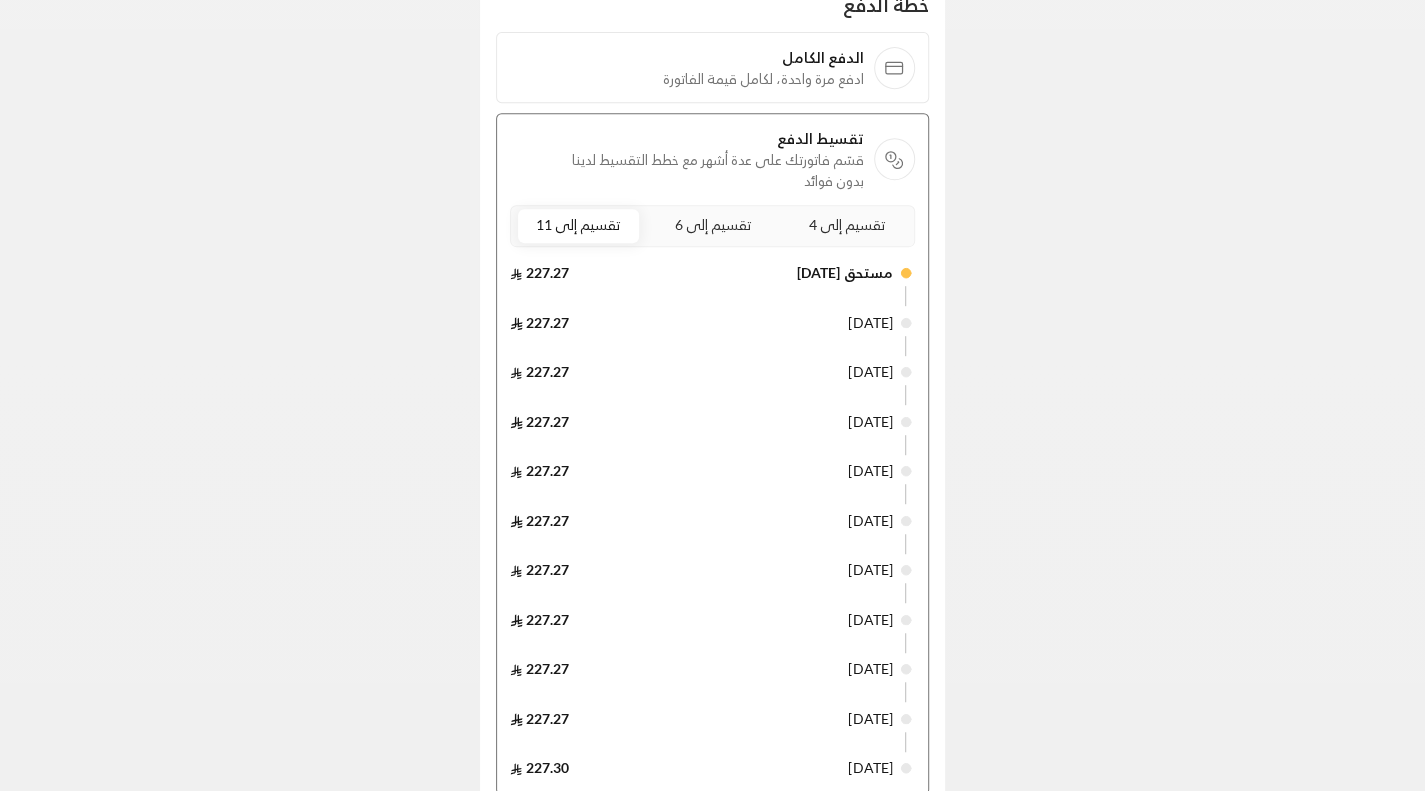 click on "تقسيم إلى 4 تقسيم إلى 6 تقسيم إلى 11 مستحق [DATE] 227.27   [DATE] 227.27   [DATE] 227.27   [DATE] 227.27   [DATE] 227.27   [DATE] 227.27   [DATE] 227.27   [DATE] 227.27   [DATE] 227.27   [DATE] 227.27   [DATE] 227.30" at bounding box center (712, 493) 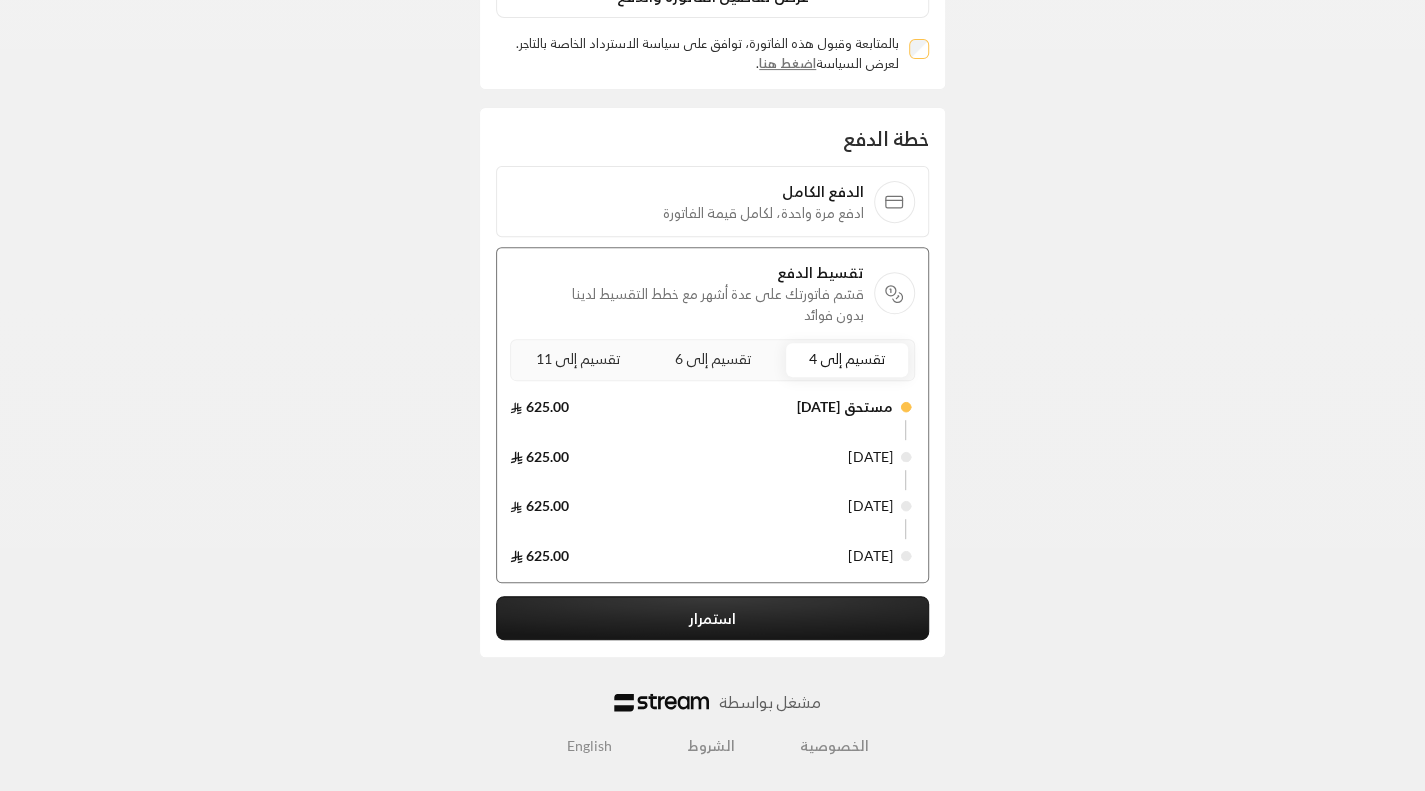 click on "استمرار" at bounding box center [712, 618] 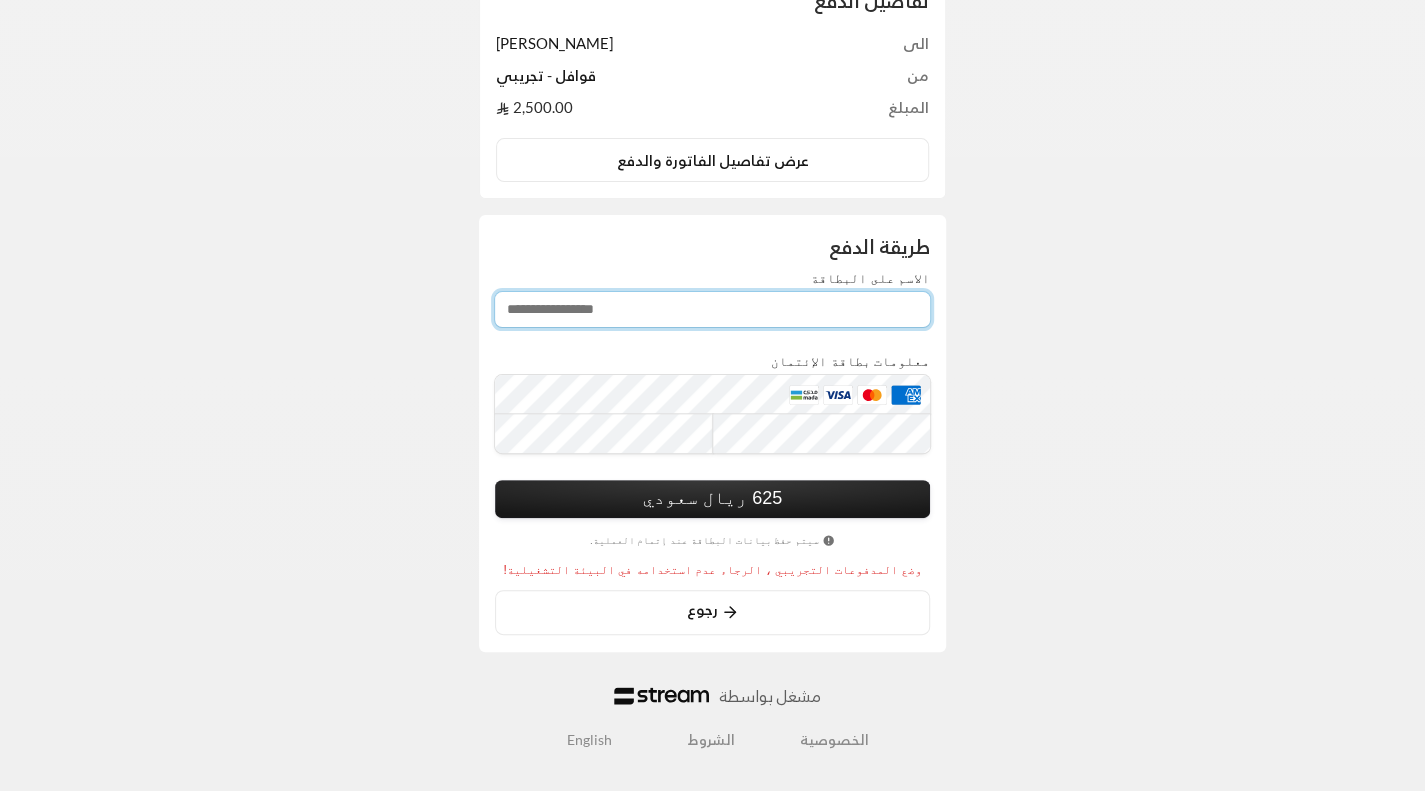 click on "الاسم على البطاقة" at bounding box center [712, 309] 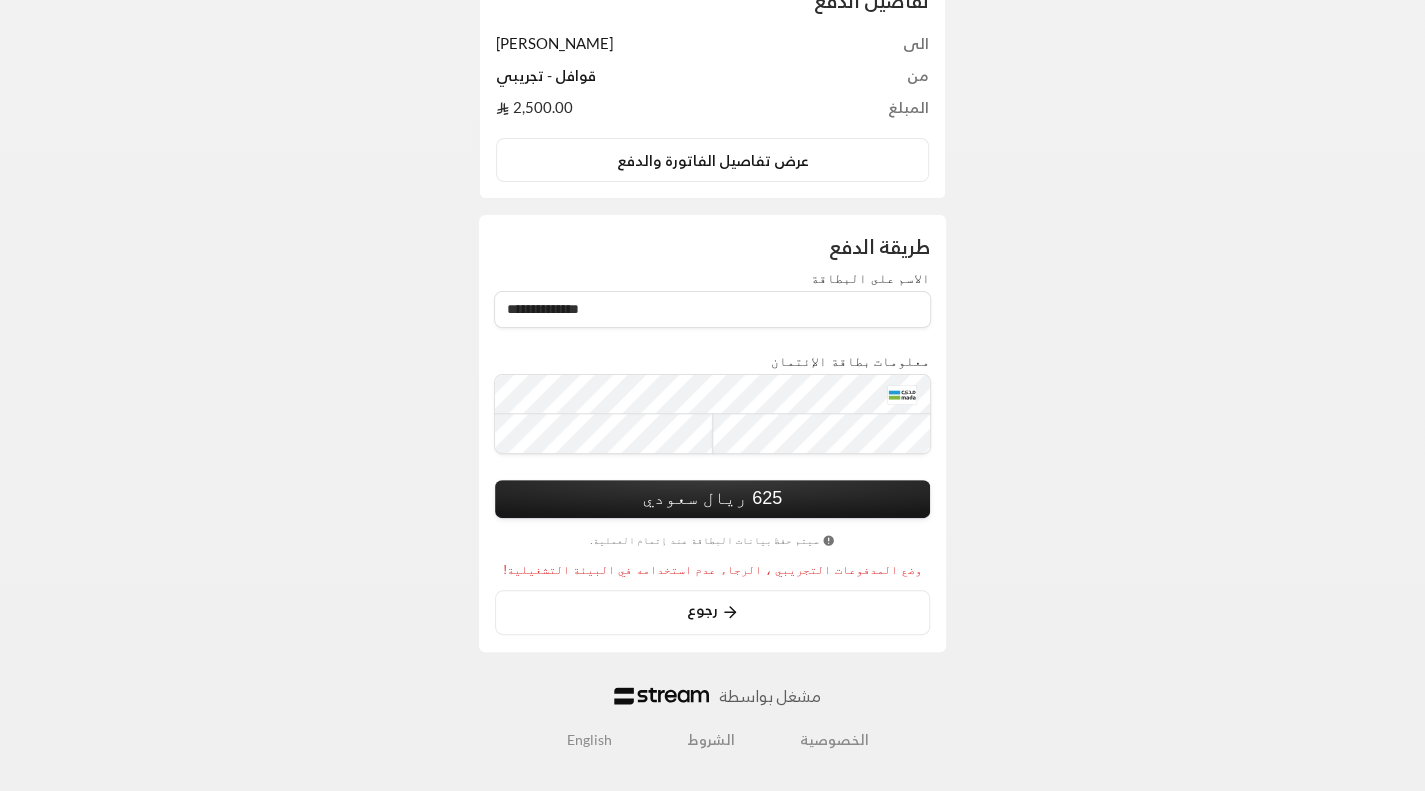click on "625 ريال سعودي" at bounding box center (712, 499) 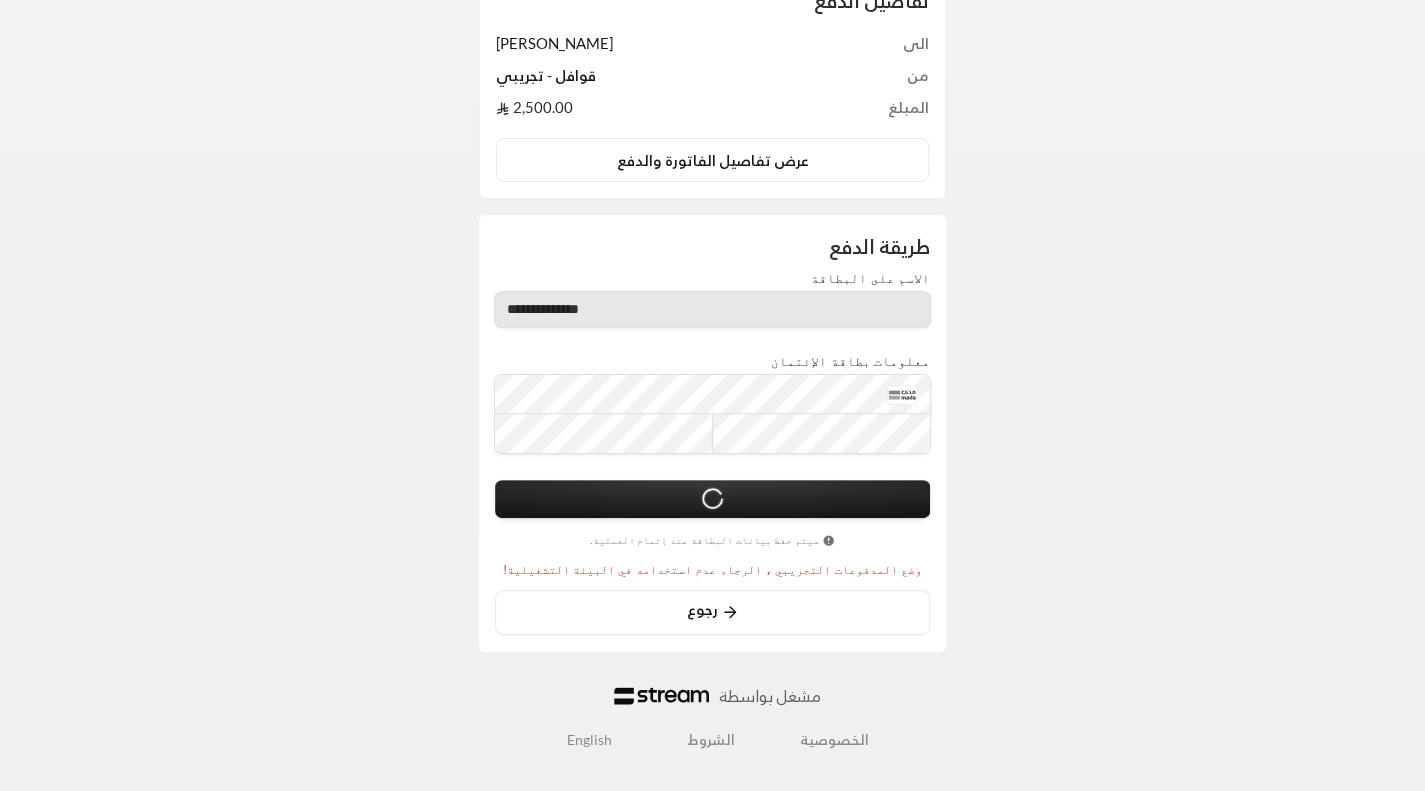 scroll, scrollTop: 161, scrollLeft: 0, axis: vertical 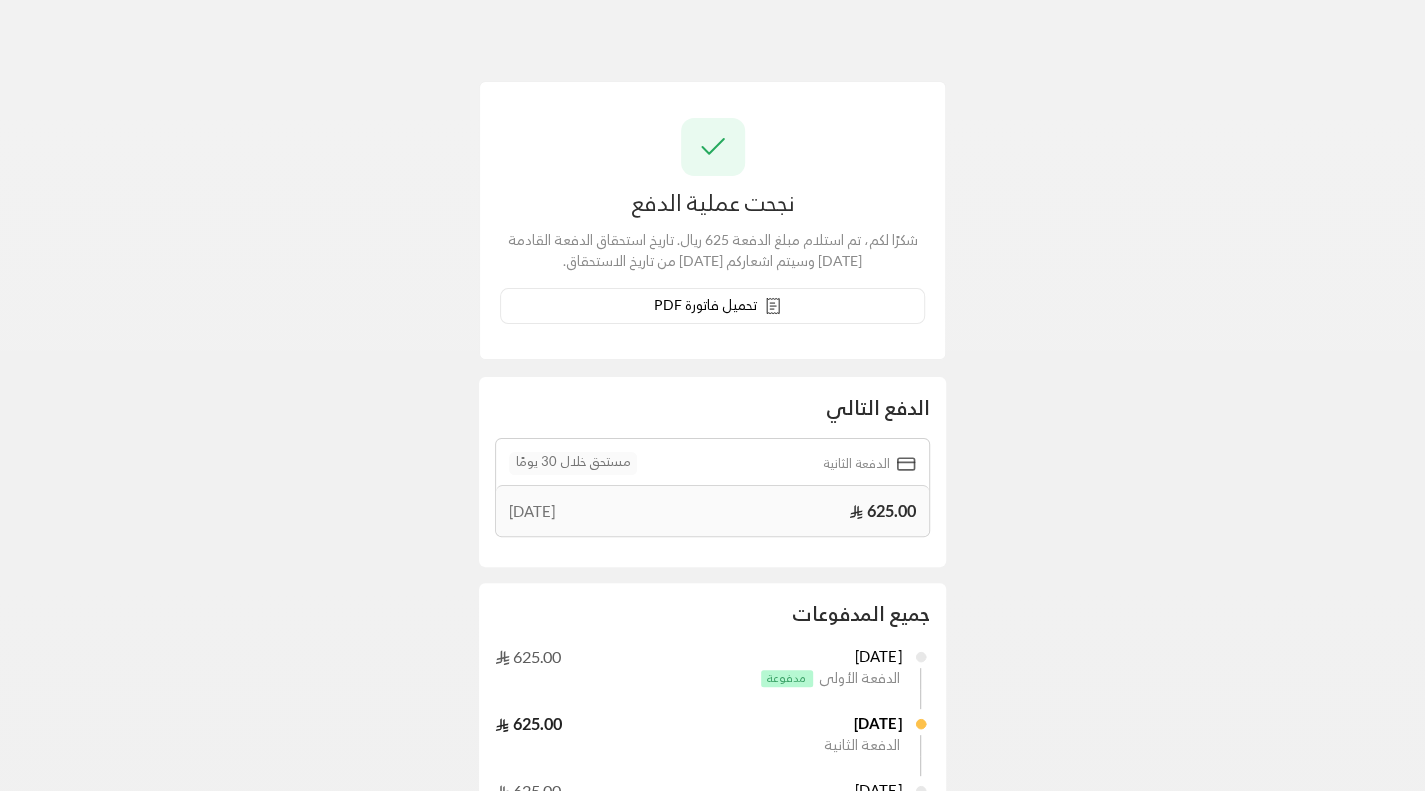 click on "نجحت عملية الدفع شكرًا لكم، تم استلام مبلغ الدفعة 625 ريال. تاريخ استحقاق الدفعة القادمة 31/07/2025 وسيتم اشعاركم قبل 3 أيام من تاريخ الاستحقاق. تحميل فاتورة PDF الدفع التالي الدفعة الثانية مستحق خلال 30 يومًا 625.00   31 Jul جميع المدفوعات 1/07/2025 625.00   الدفعة الأولى مدفوعة 31/07/2025 625.00   الدفعة الثانية 31/08/2025 625.00   الدفعة الثالثة 30/09/2025 625.00   الدفعة الرابعة مشغل بواسطة الخصوصية الشروط English" at bounding box center (712, 533) 